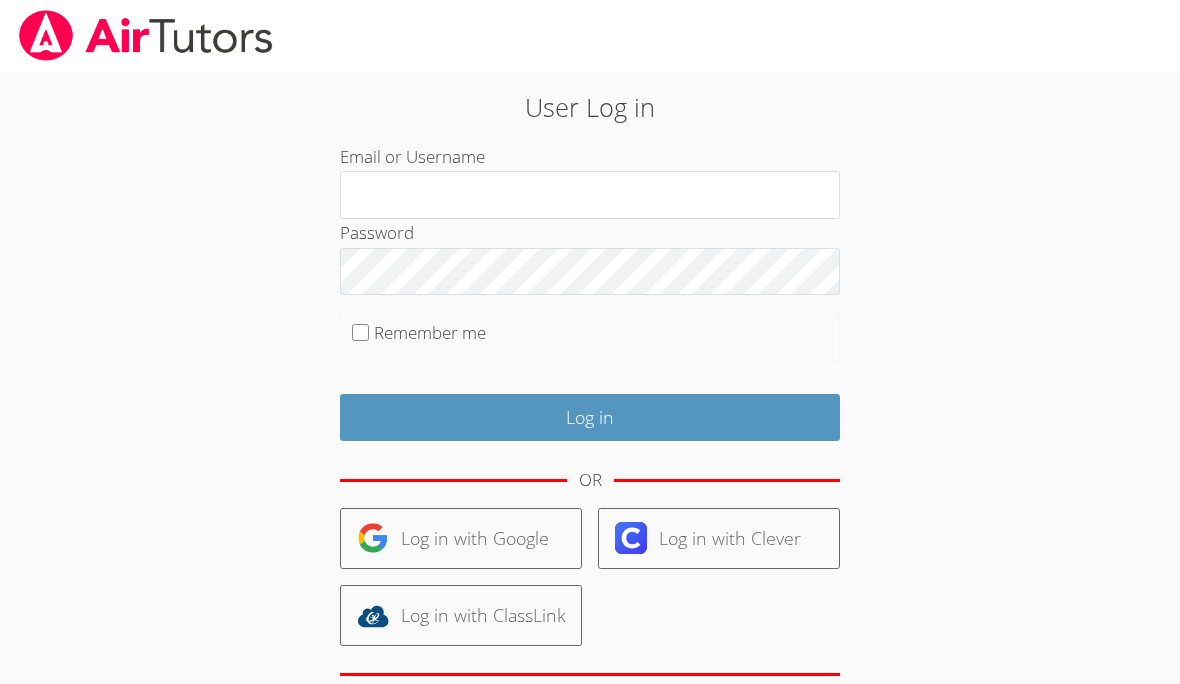 scroll, scrollTop: 93, scrollLeft: 0, axis: vertical 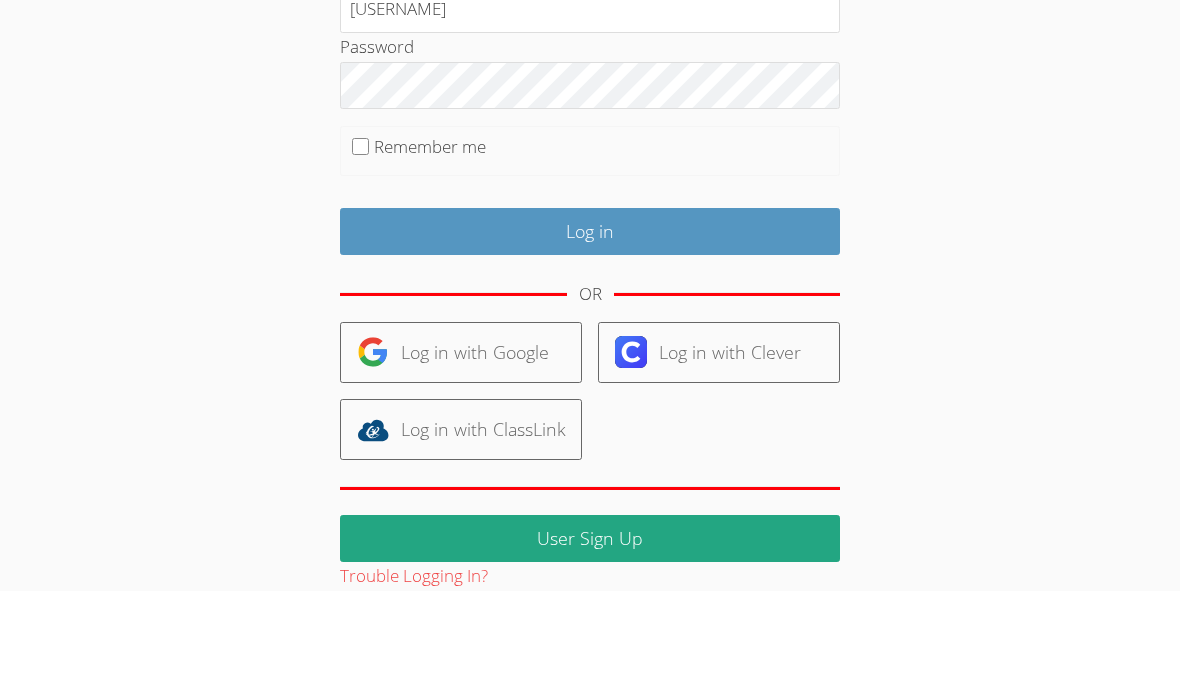 type on "[USERNAME]" 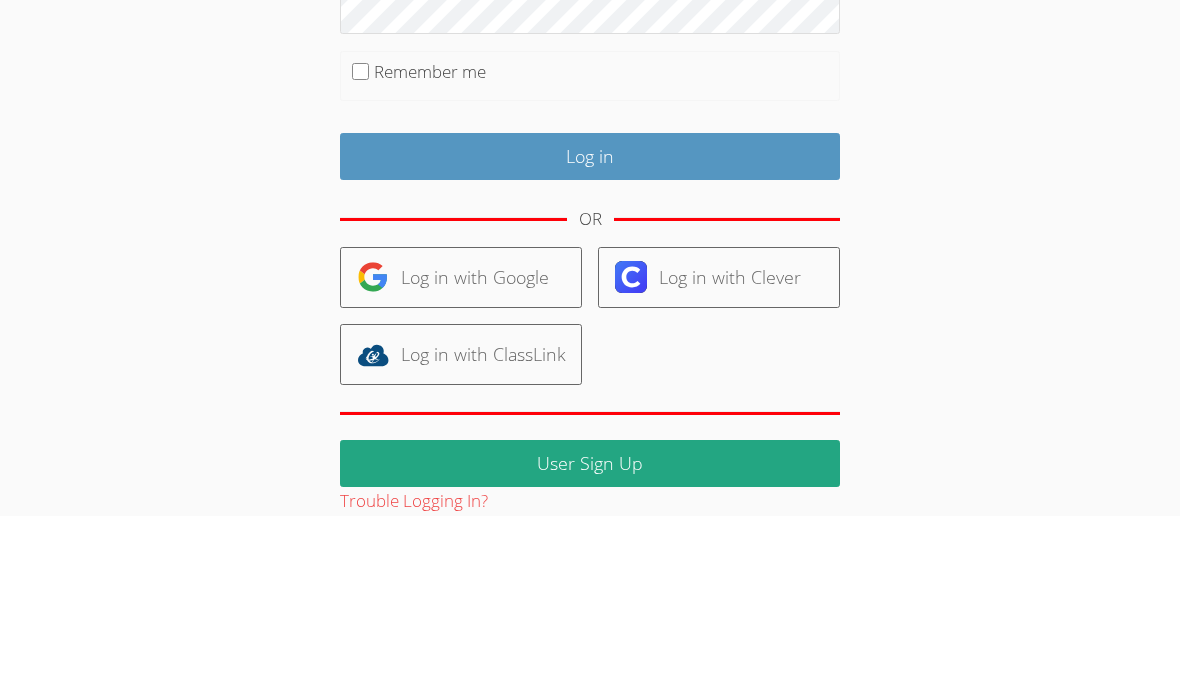 click on "User Log in Email or Username [USERNAME] Password Remember me Log in OR Log in with Google  Log in with Clever  Log in with ClassLink  User Sign Up Trouble Logging In?" at bounding box center [590, 331] 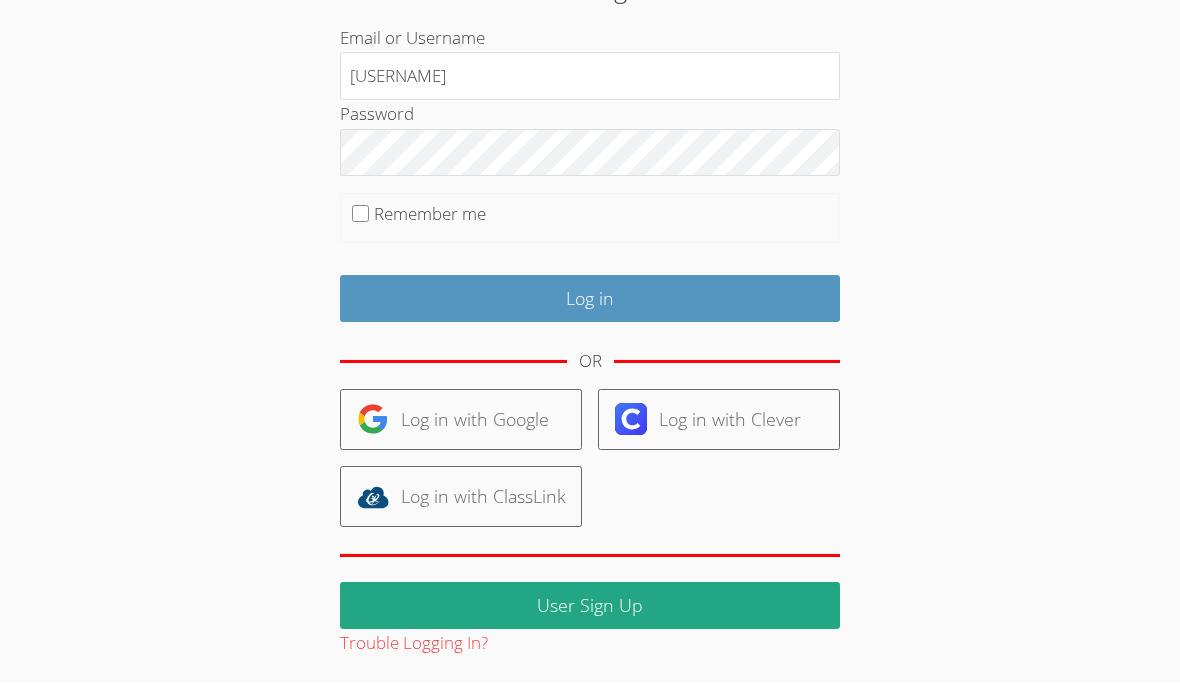 click on "Log in" at bounding box center [590, 299] 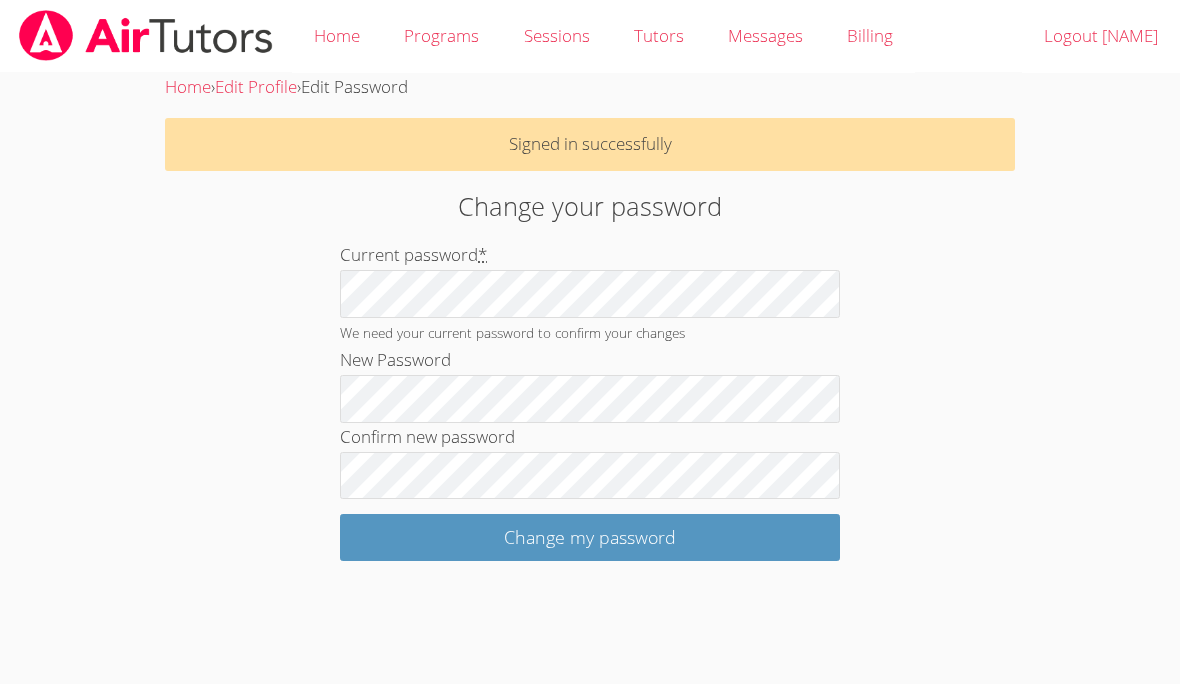 scroll, scrollTop: 0, scrollLeft: 0, axis: both 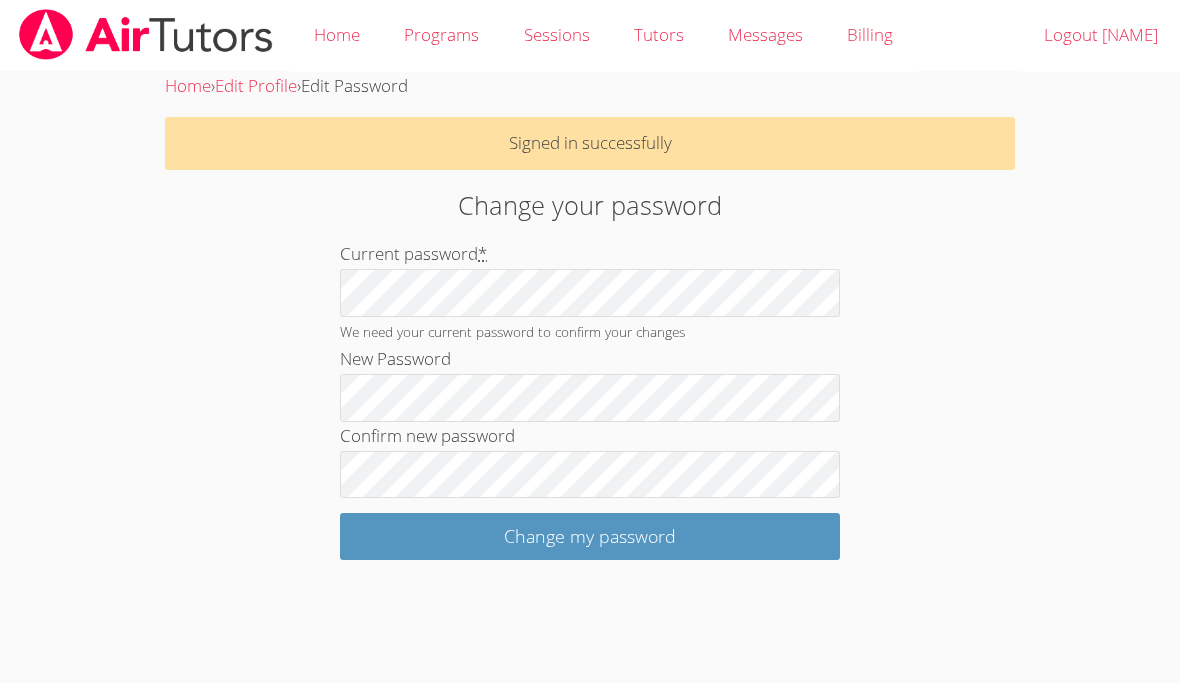 click on "Home  ›  Edit Profile  ›  Edit Password Signed in successfully Change your password Current password  * We need your current password to confirm your changes New Password Confirm new password Change my password" at bounding box center (590, 317) 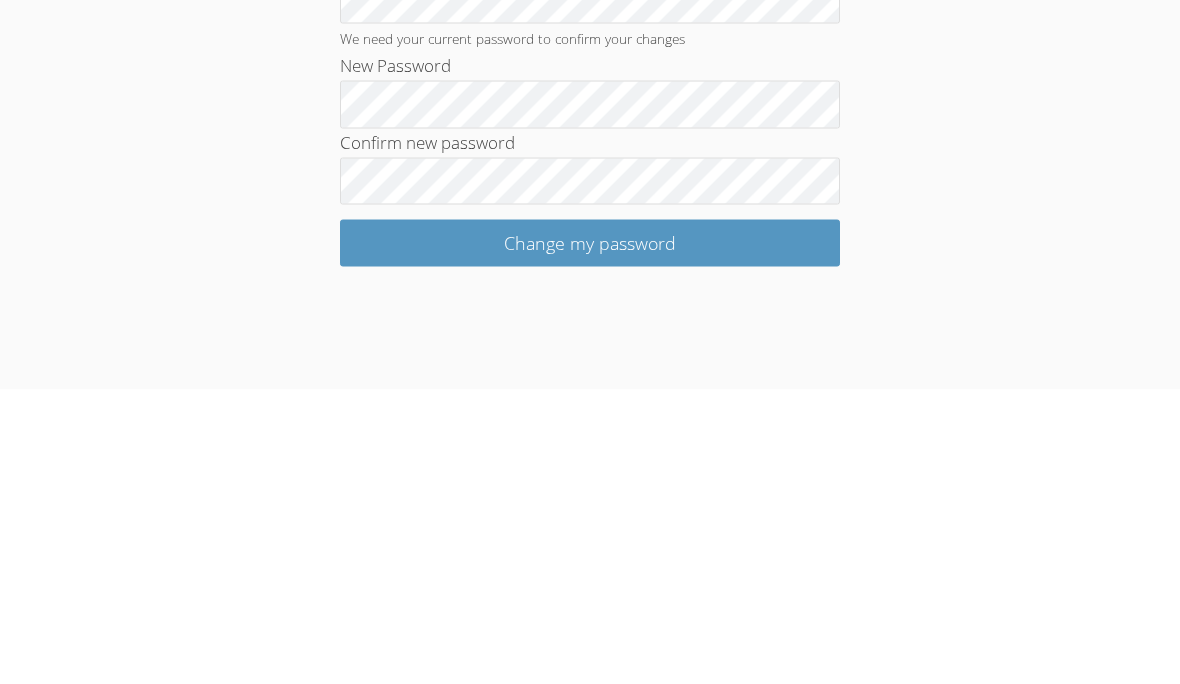click on "Home  ›  Edit Profile  ›  Edit Password Signed in successfully Change your password Current password  * We need your current password to confirm your changes New Password Confirm new password Change my password" at bounding box center (590, 317) 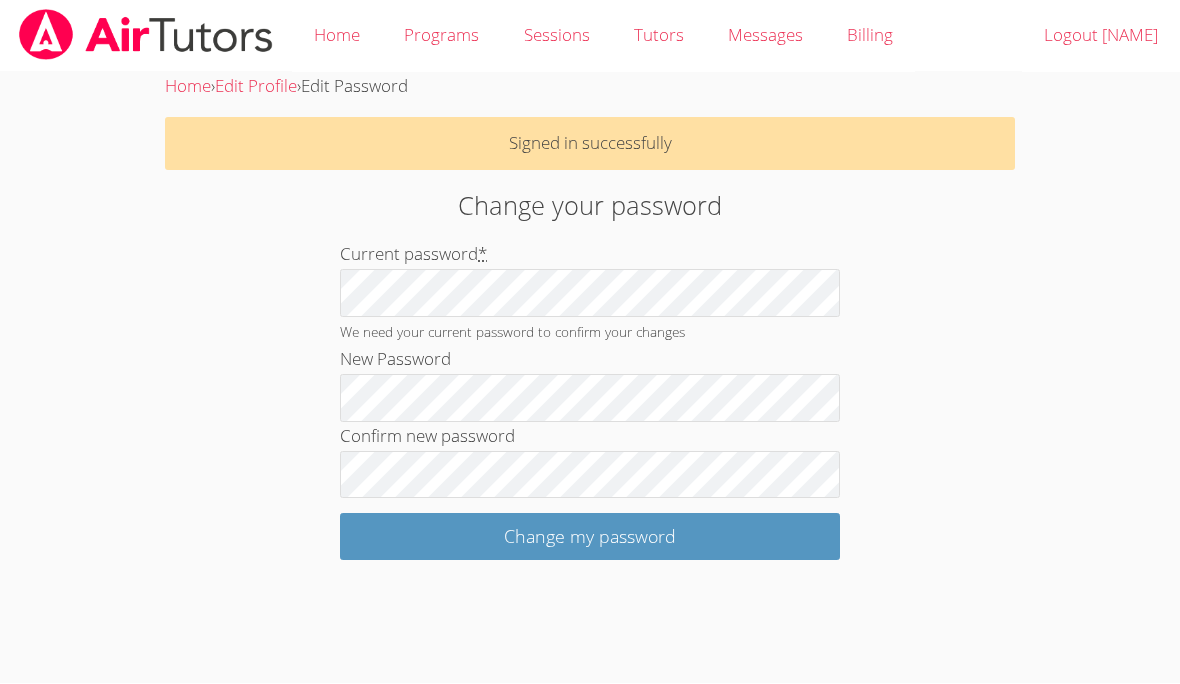 click on "Home Programs Sessions Tutors Messages Billing Logout Ja'Ceon Home  ›  Edit Profile  ›  Edit Password Signed in successfully Change your password Current password  * We need your current password to confirm your changes New Password Confirm new password Change my password" at bounding box center (590, 342) 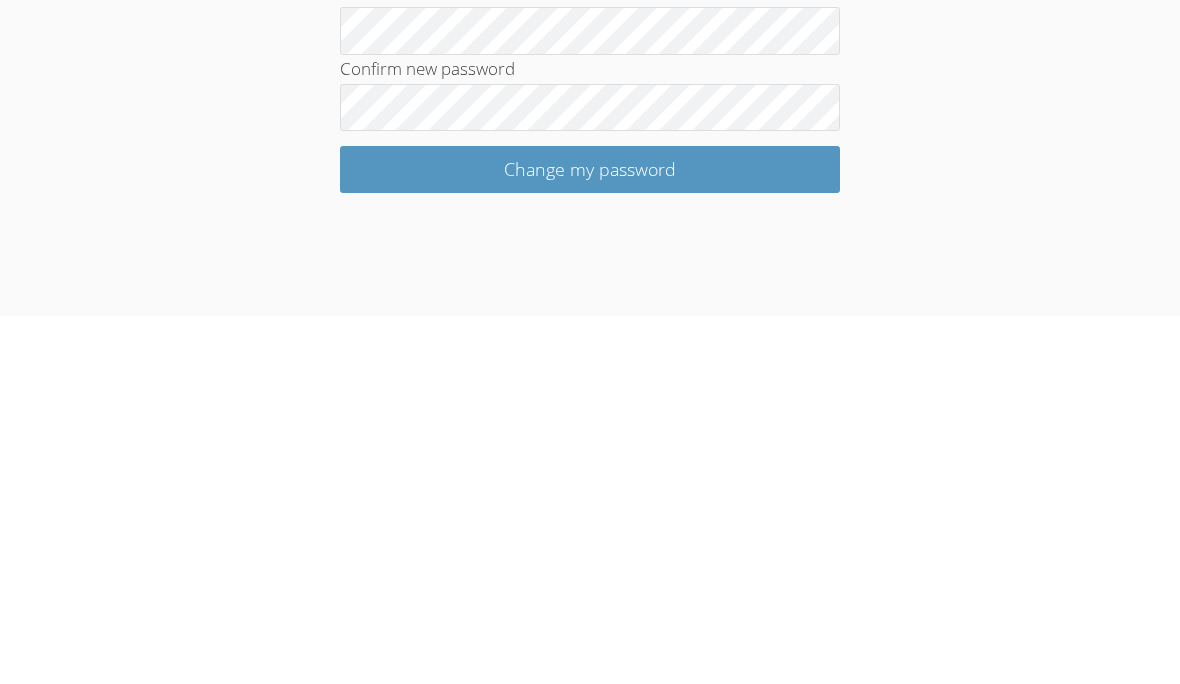 click on "Change my password" at bounding box center [590, 537] 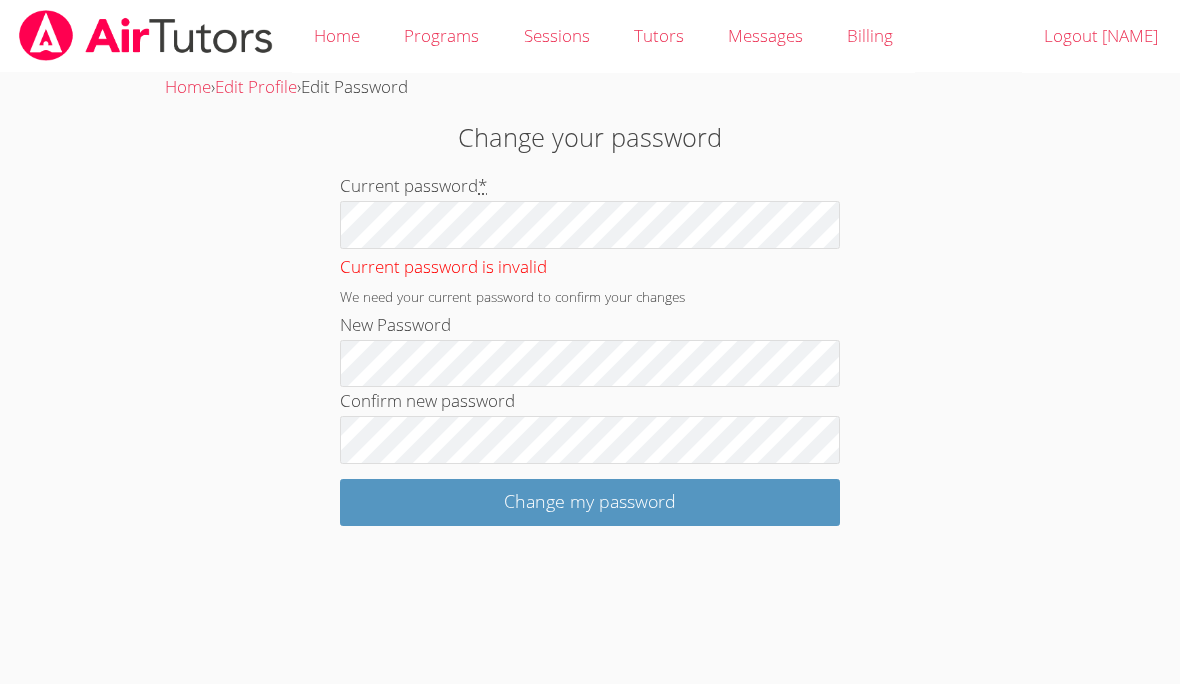 scroll, scrollTop: 0, scrollLeft: 0, axis: both 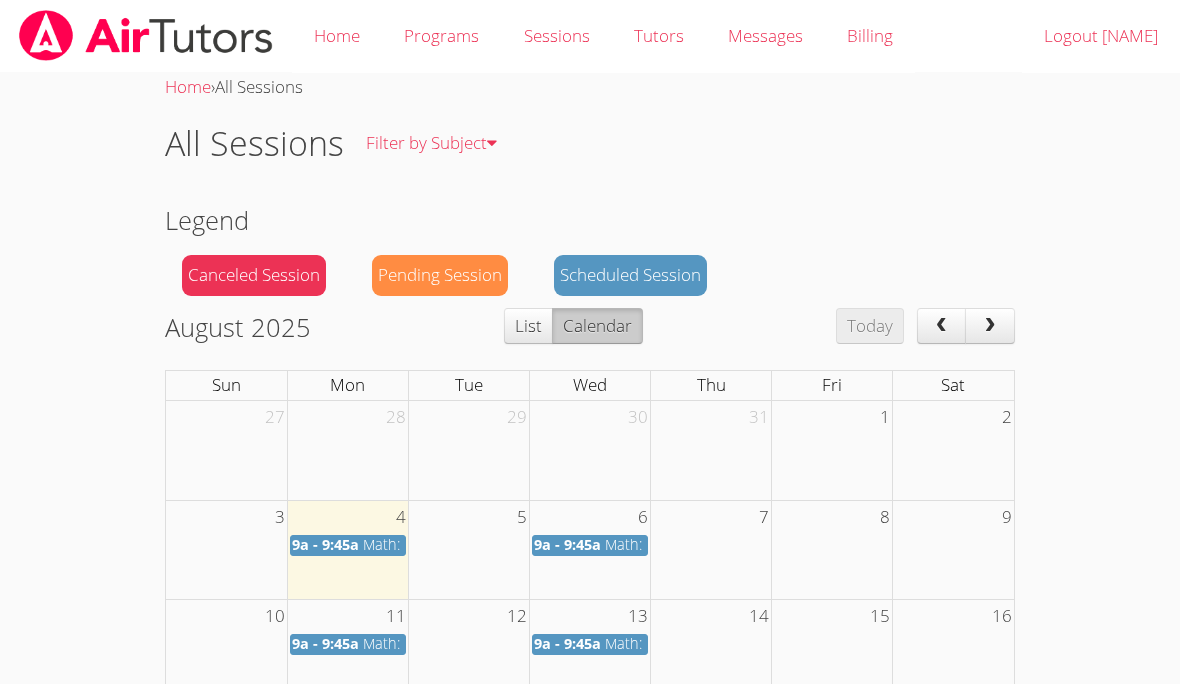 click on "9a - 9:45a" at bounding box center [325, 544] 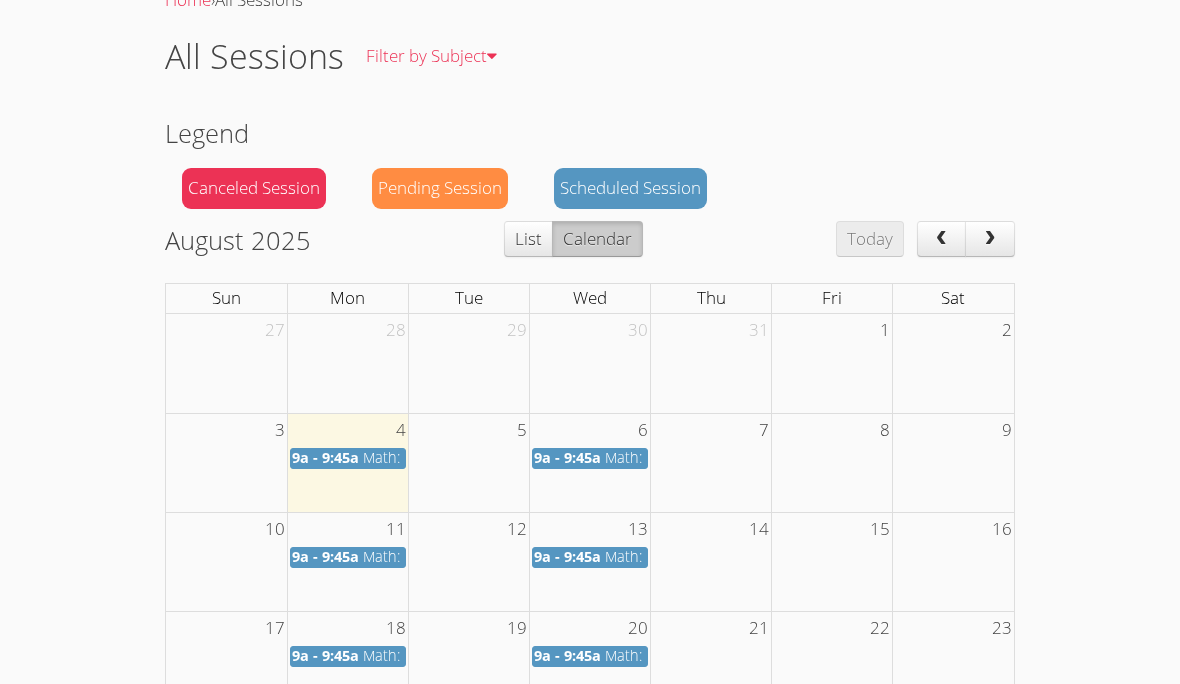 scroll, scrollTop: 0, scrollLeft: 0, axis: both 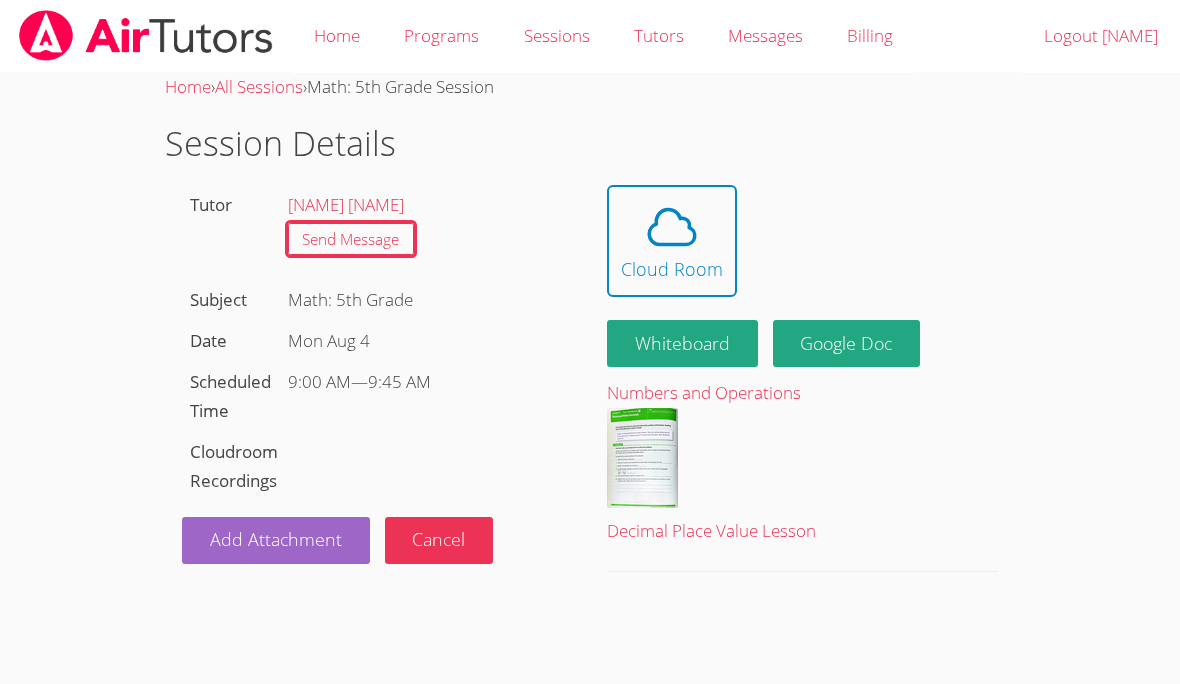 click on "Cloud Room" at bounding box center [672, 241] 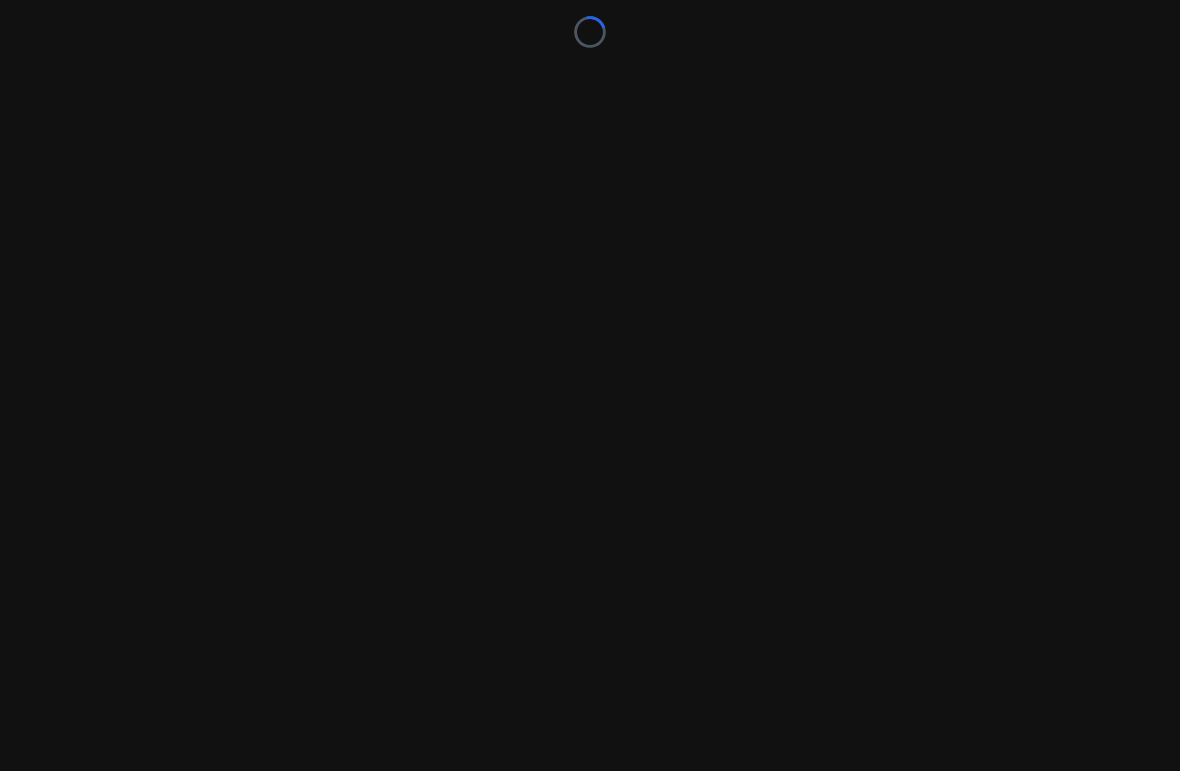 scroll, scrollTop: 0, scrollLeft: 0, axis: both 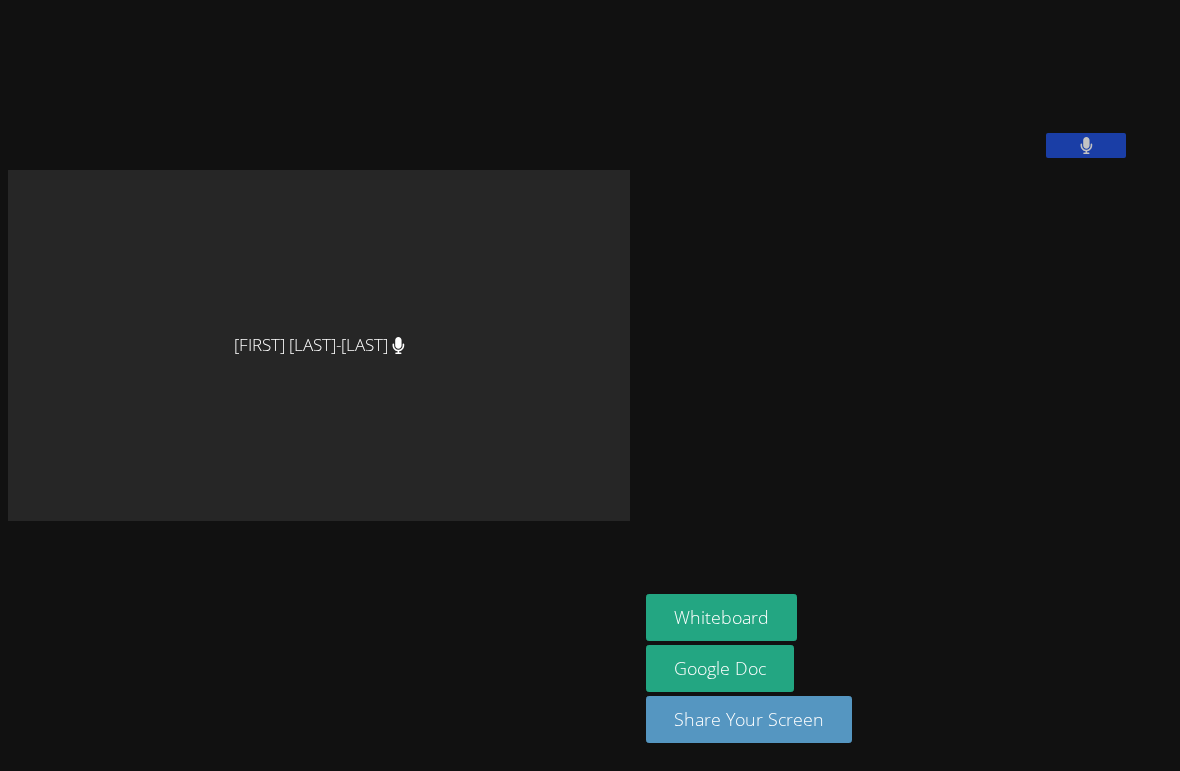click on "[NAME] [NAME]" at bounding box center (319, 385) 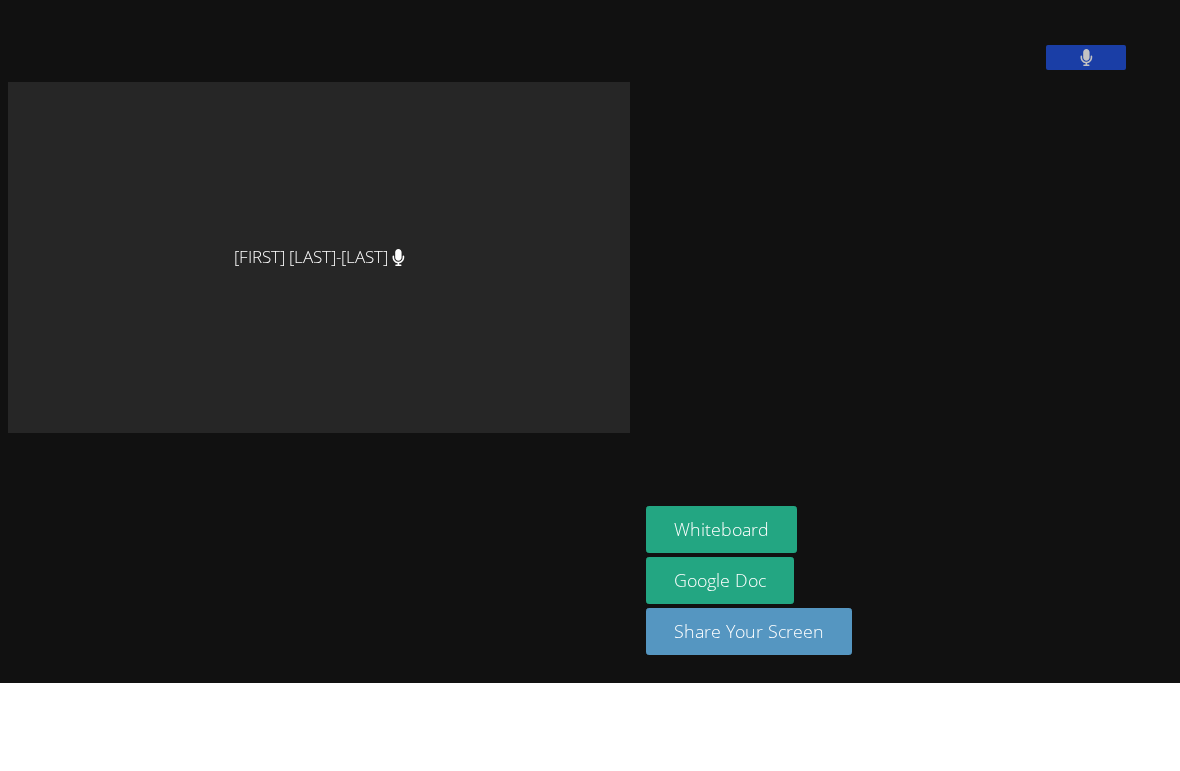 scroll, scrollTop: 49, scrollLeft: 0, axis: vertical 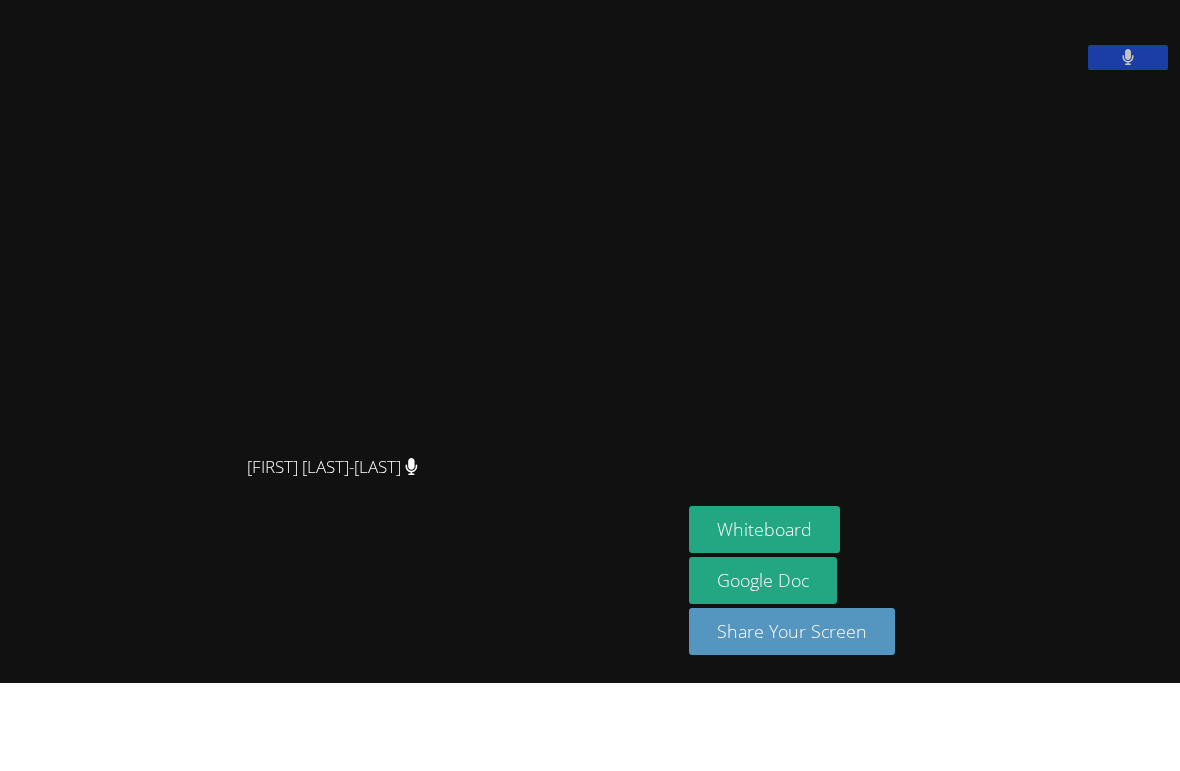 click on "Ja'Ceon Douglas Whiteboard Google Doc Share Your Screen" at bounding box center (930, 385) 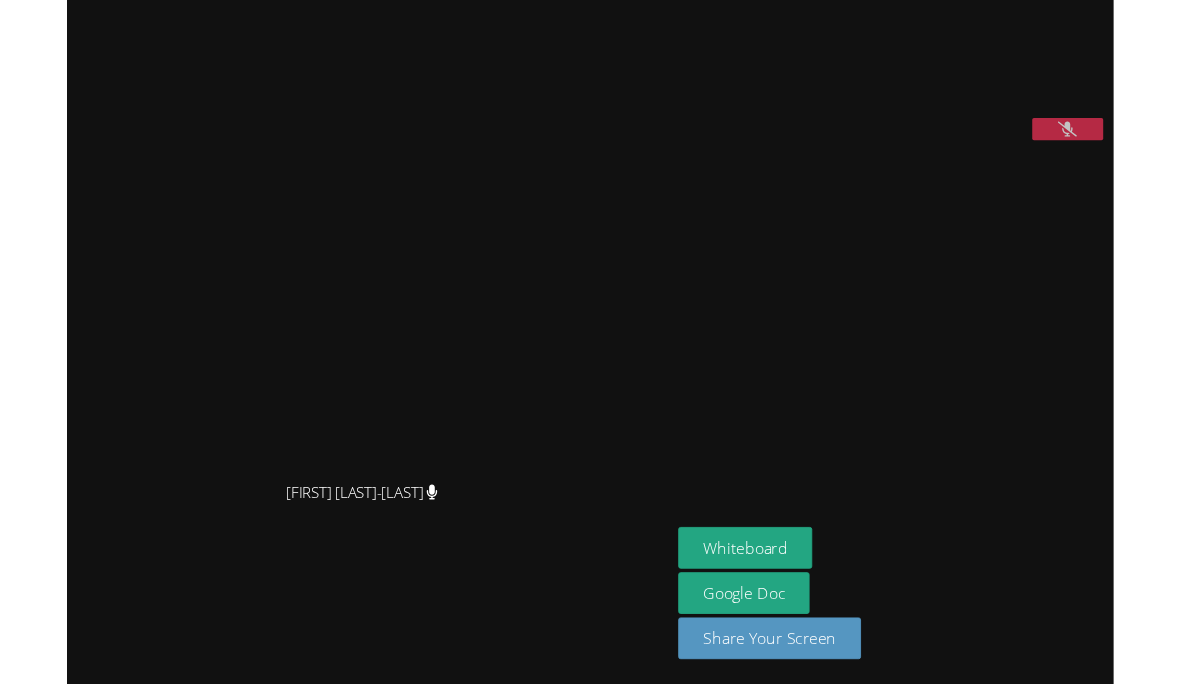 scroll, scrollTop: 37, scrollLeft: 0, axis: vertical 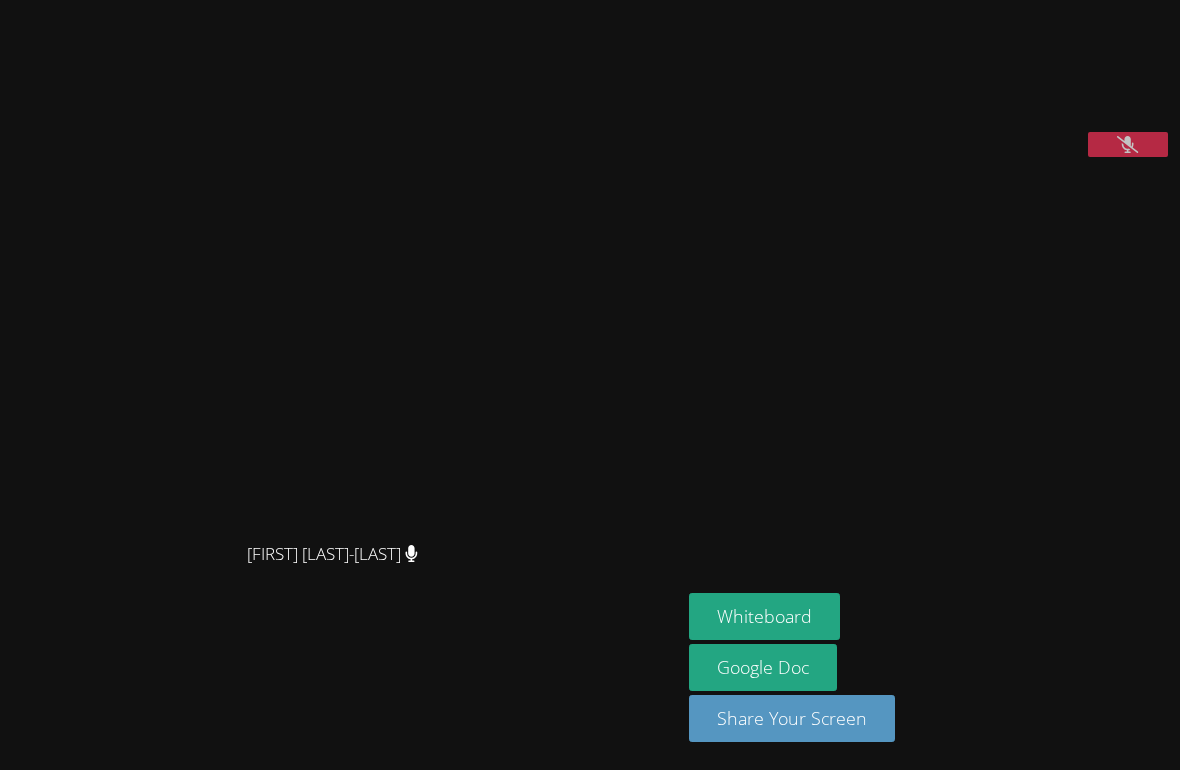 click at bounding box center (1128, 145) 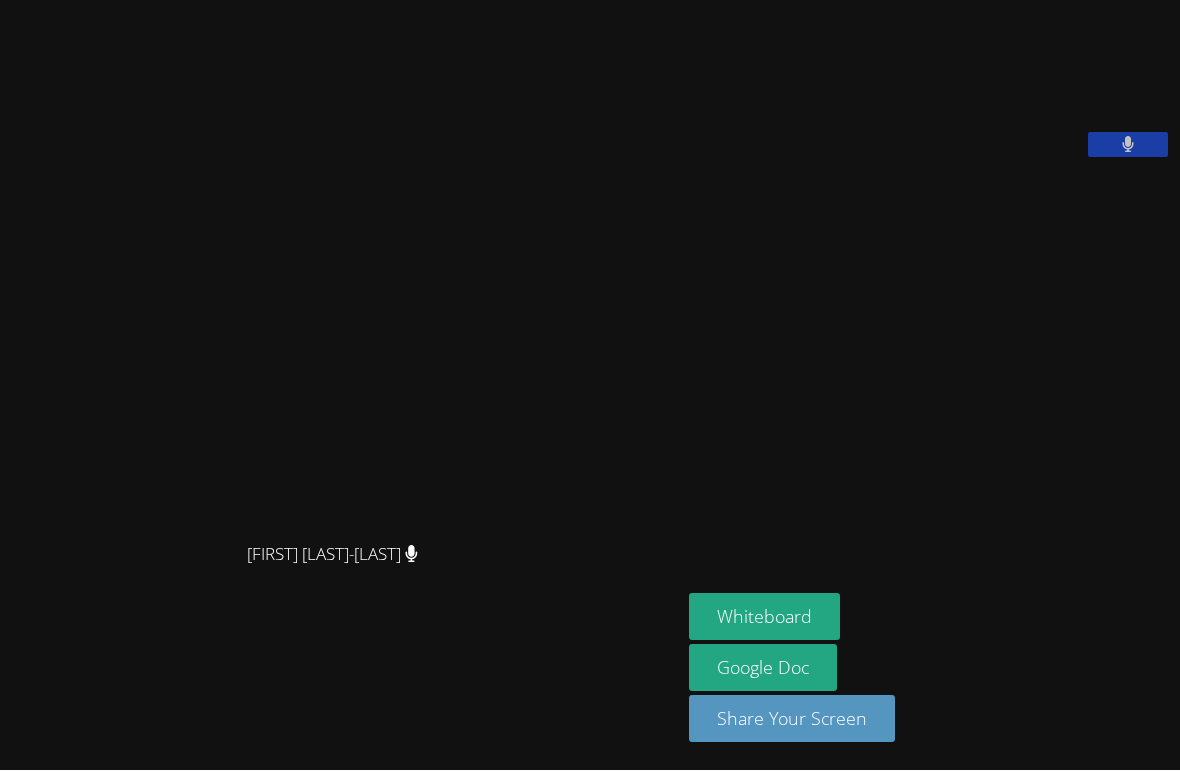 click on "Ja'Ceon Douglas Whiteboard Google Doc Share Your Screen" at bounding box center [930, 385] 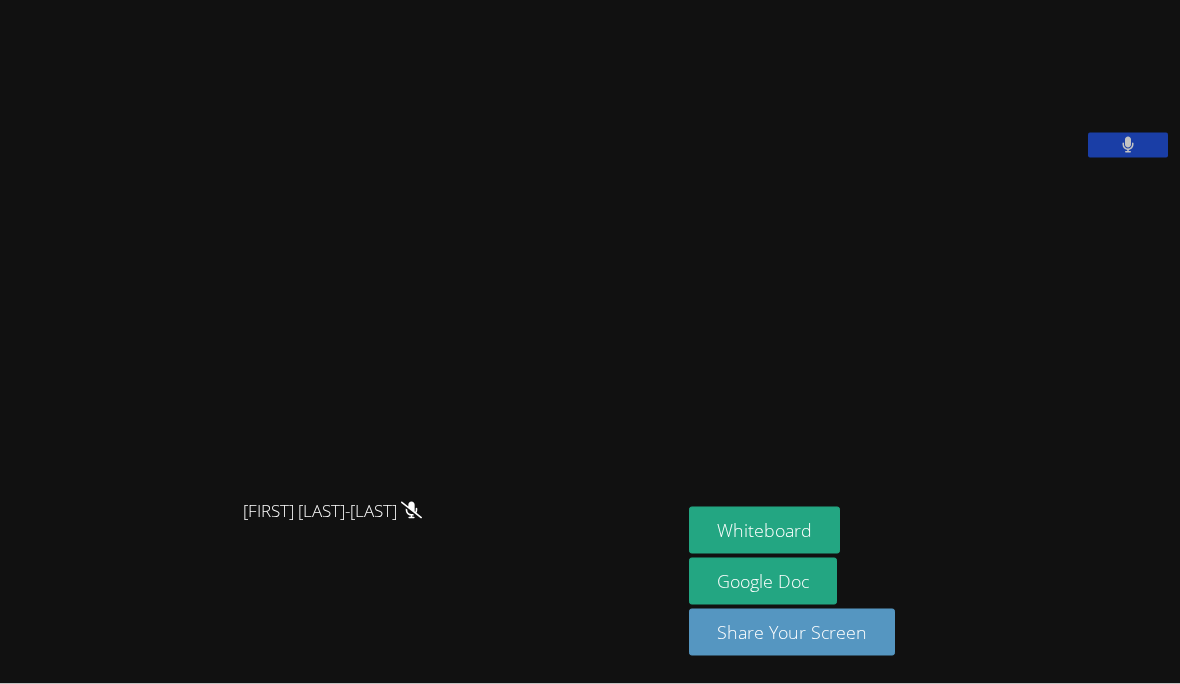 scroll, scrollTop: 87, scrollLeft: 0, axis: vertical 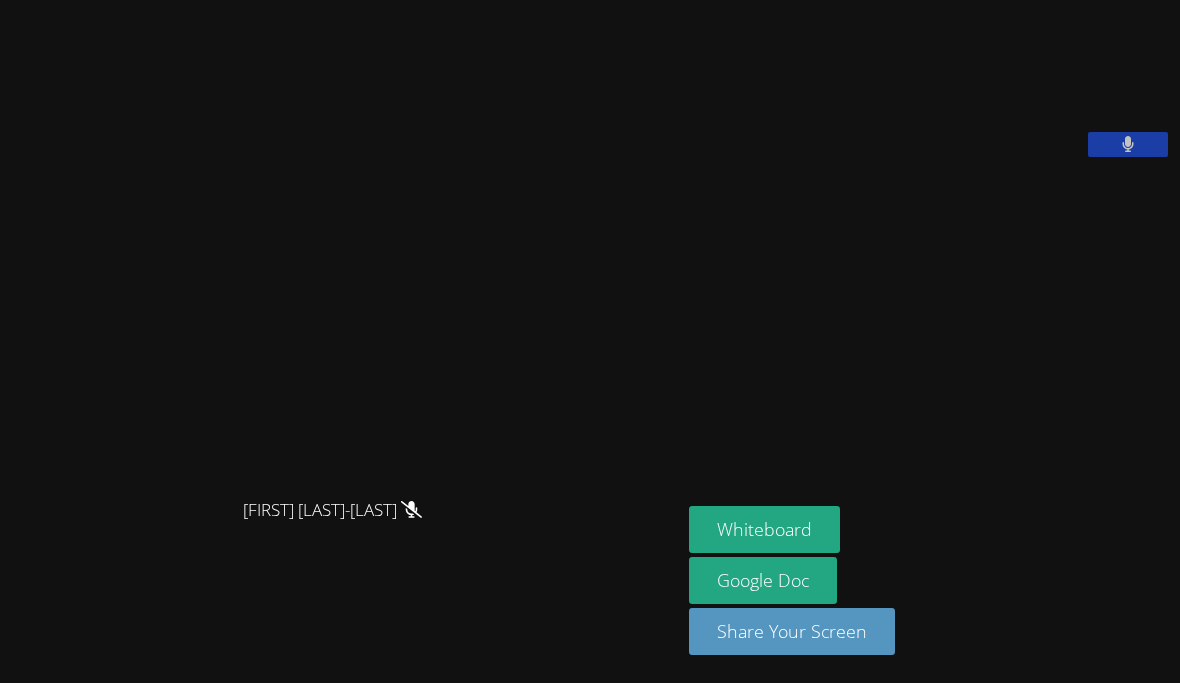 click 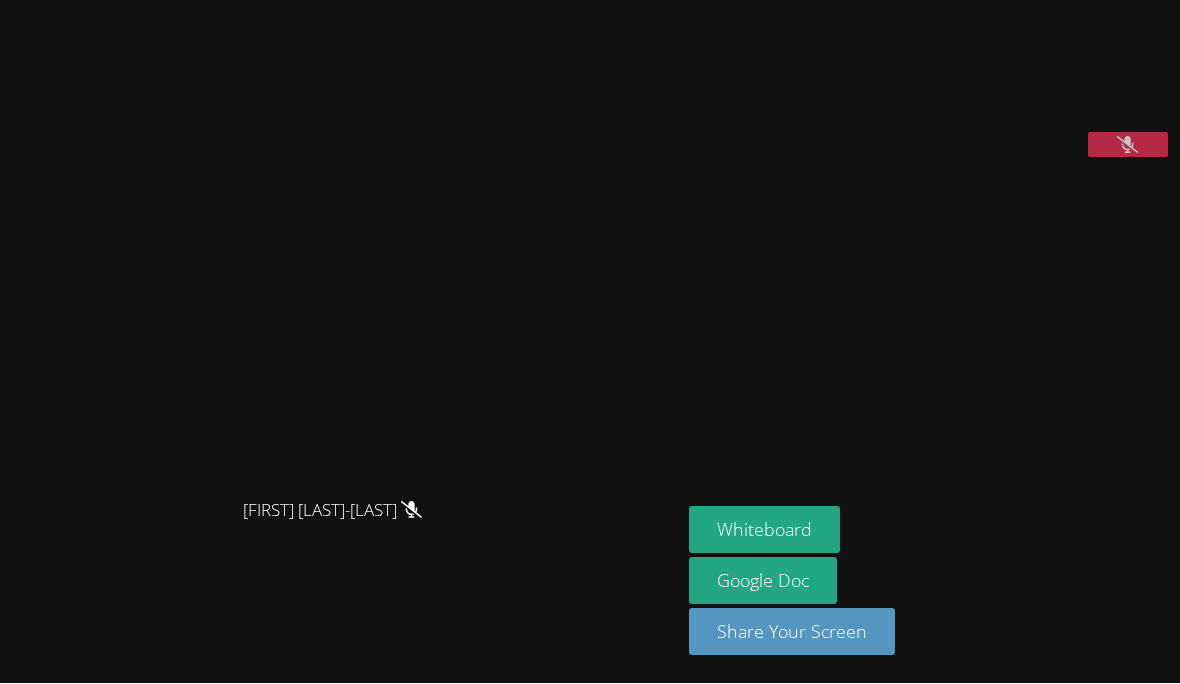 click 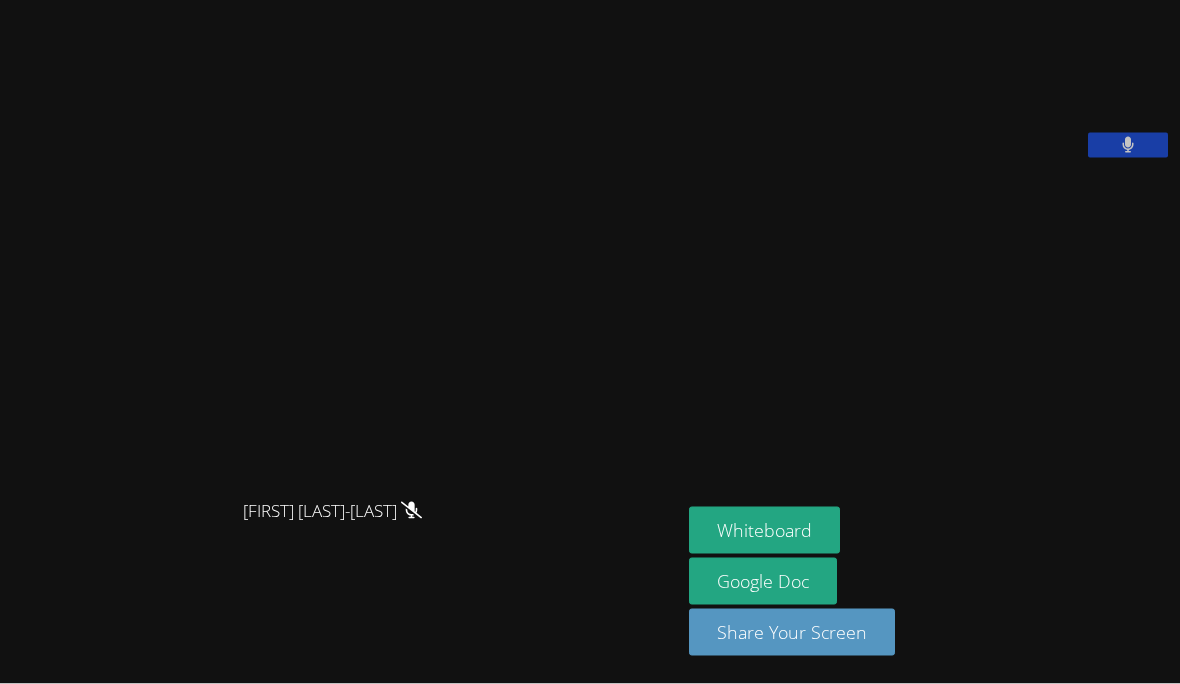 scroll, scrollTop: 0, scrollLeft: 0, axis: both 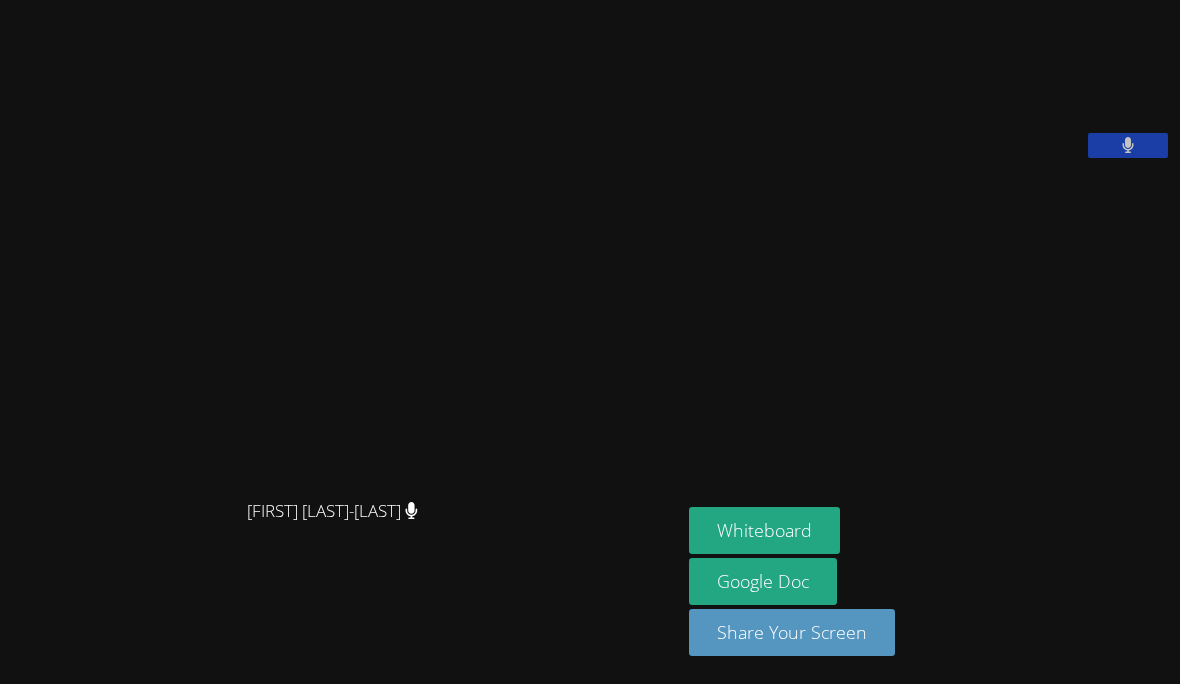 click on "Ja'Ceon Douglas Whiteboard Google Doc Share Your Screen" at bounding box center [930, 342] 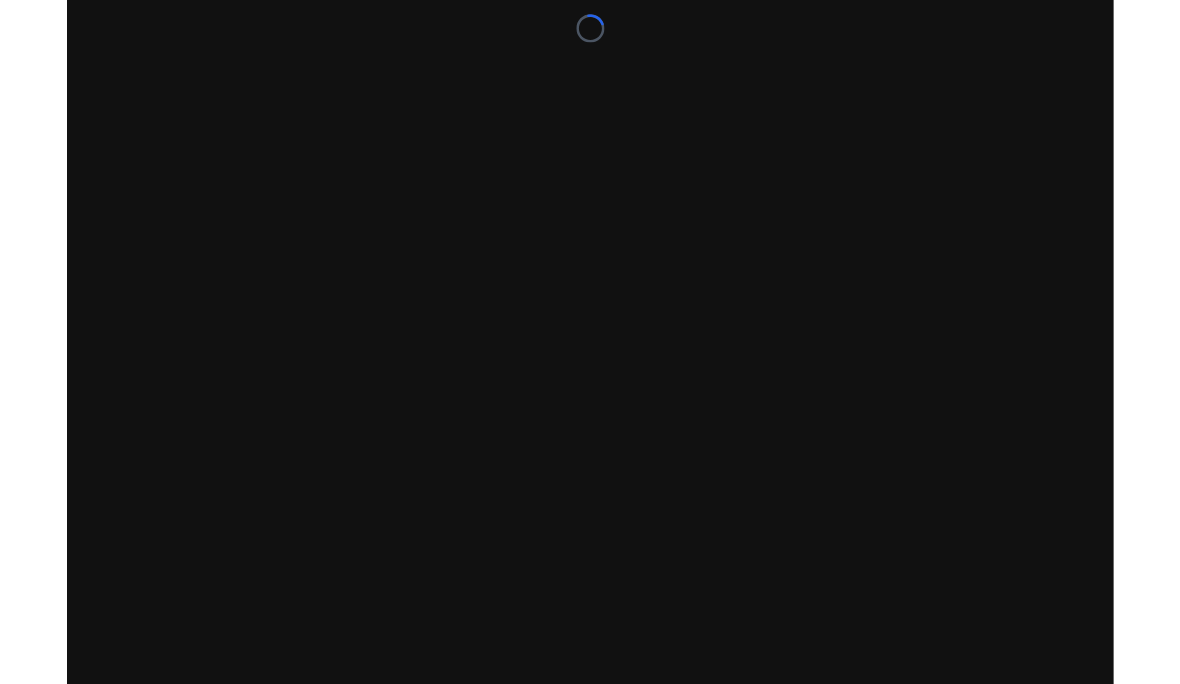 scroll, scrollTop: 0, scrollLeft: 0, axis: both 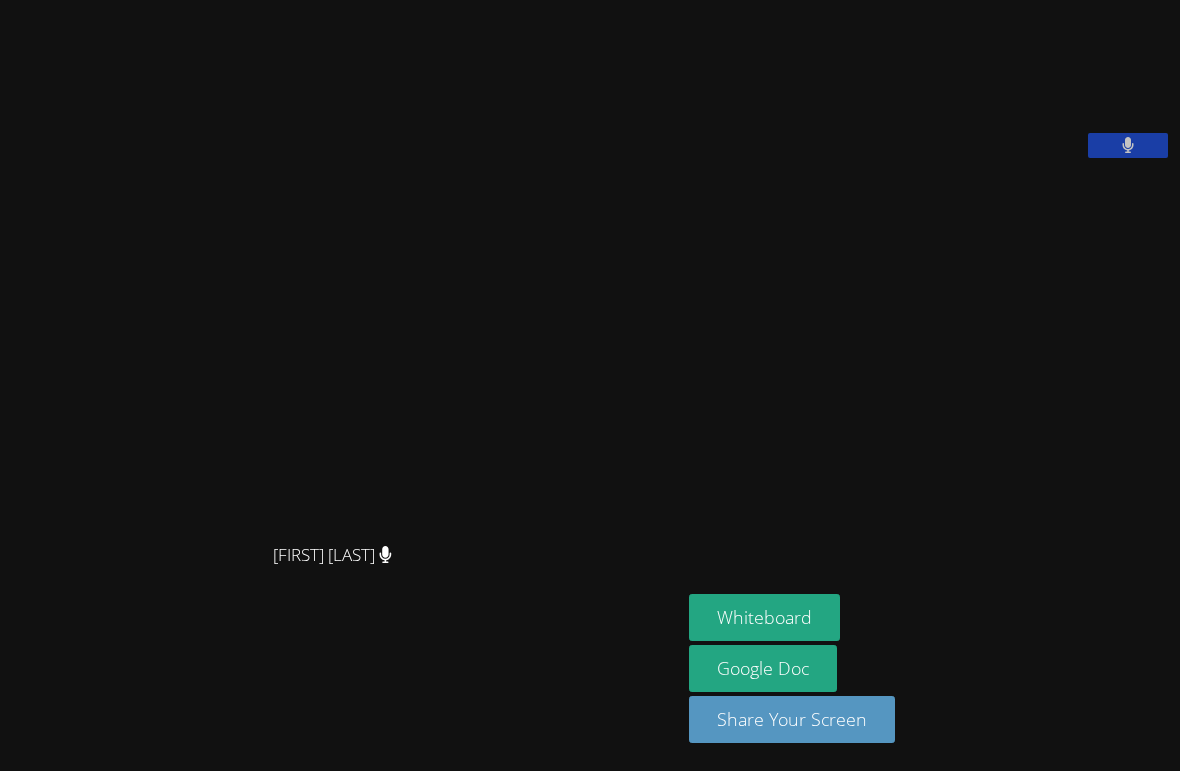 click on "Whiteboard" at bounding box center [764, 617] 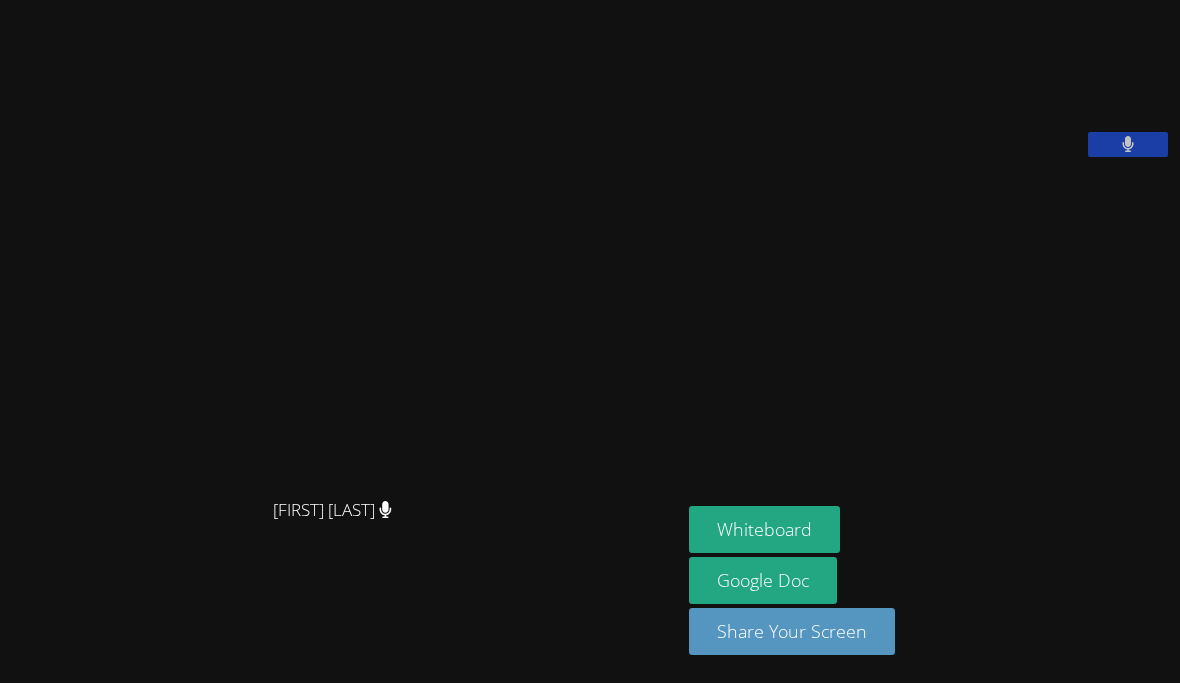 scroll, scrollTop: 87, scrollLeft: 0, axis: vertical 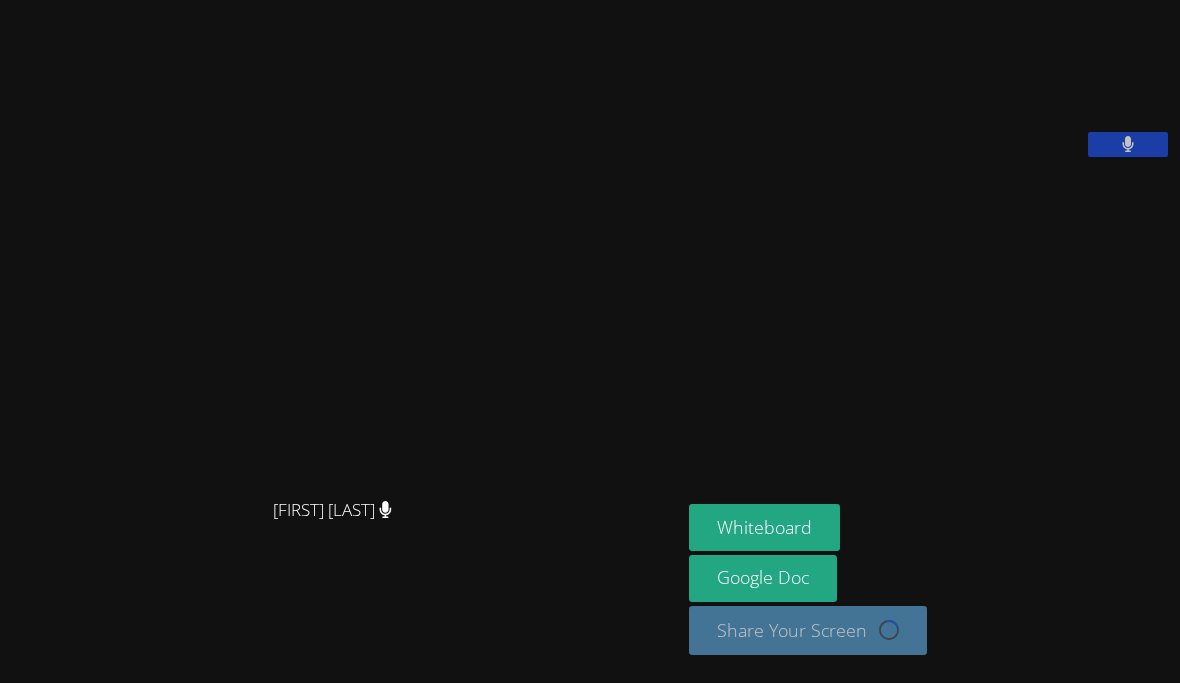 click 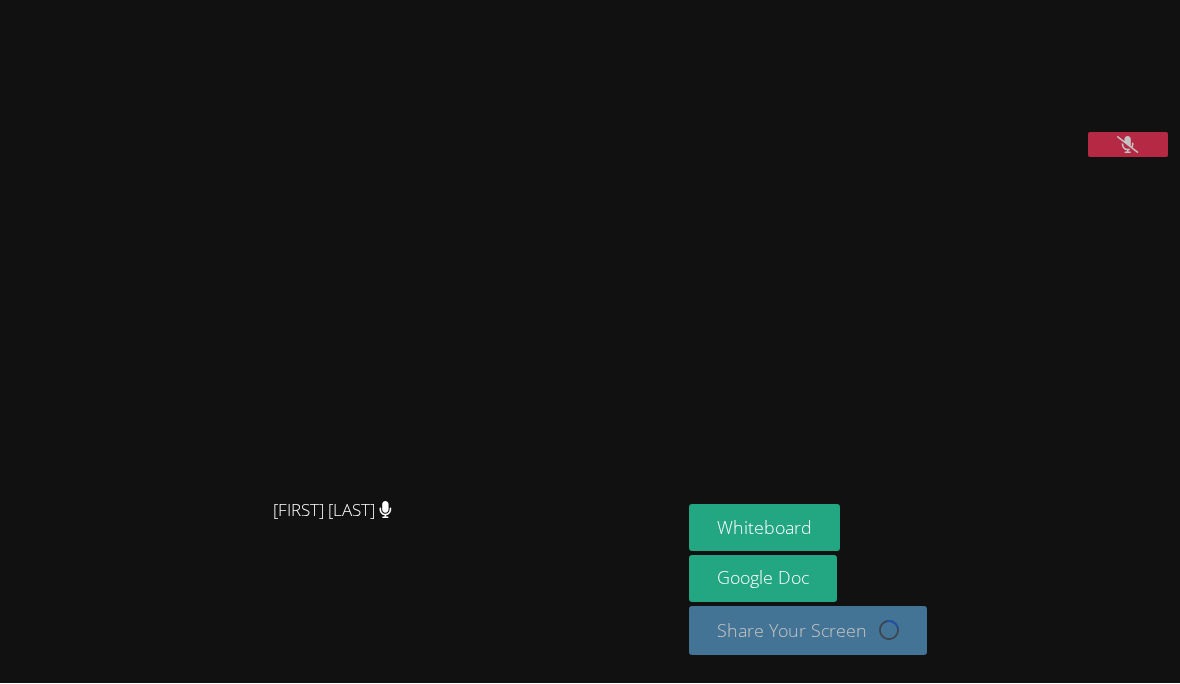 click at bounding box center [1128, 145] 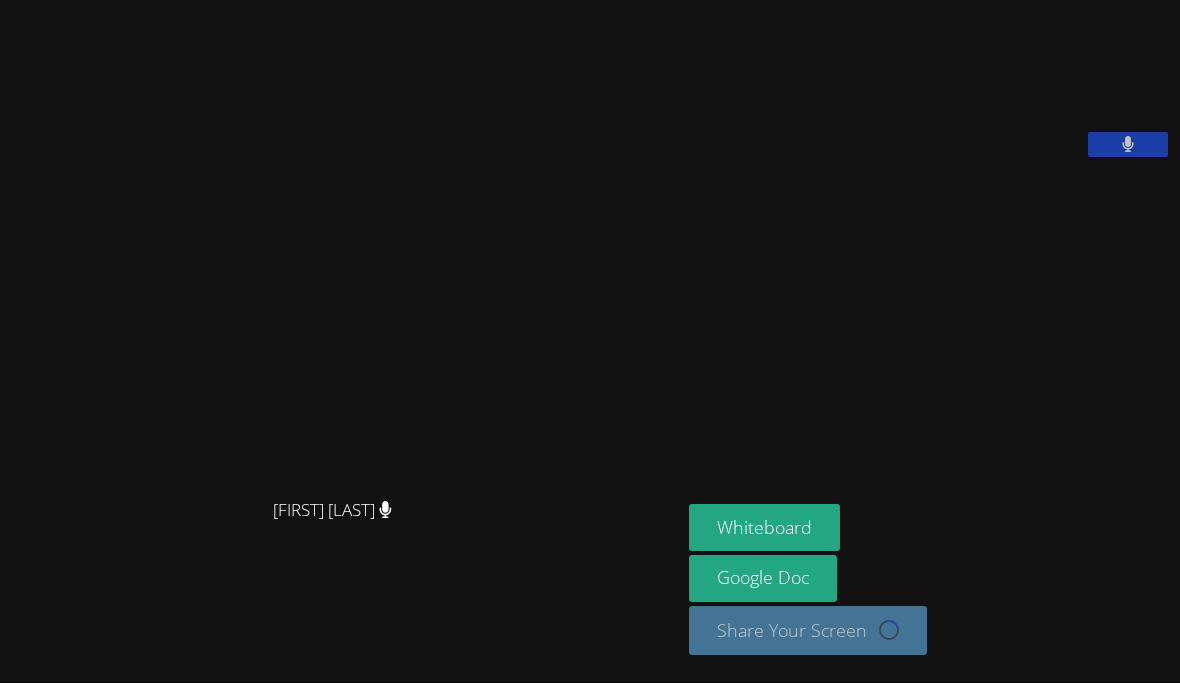 click at bounding box center (1128, 145) 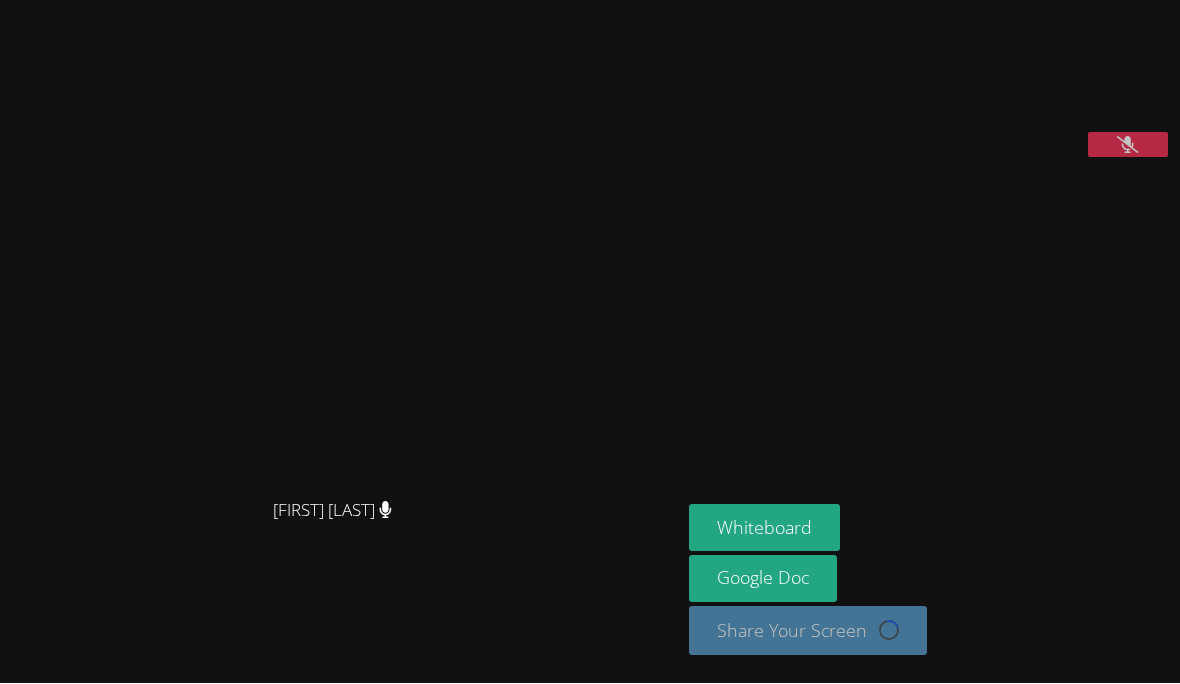 click at bounding box center [1128, 145] 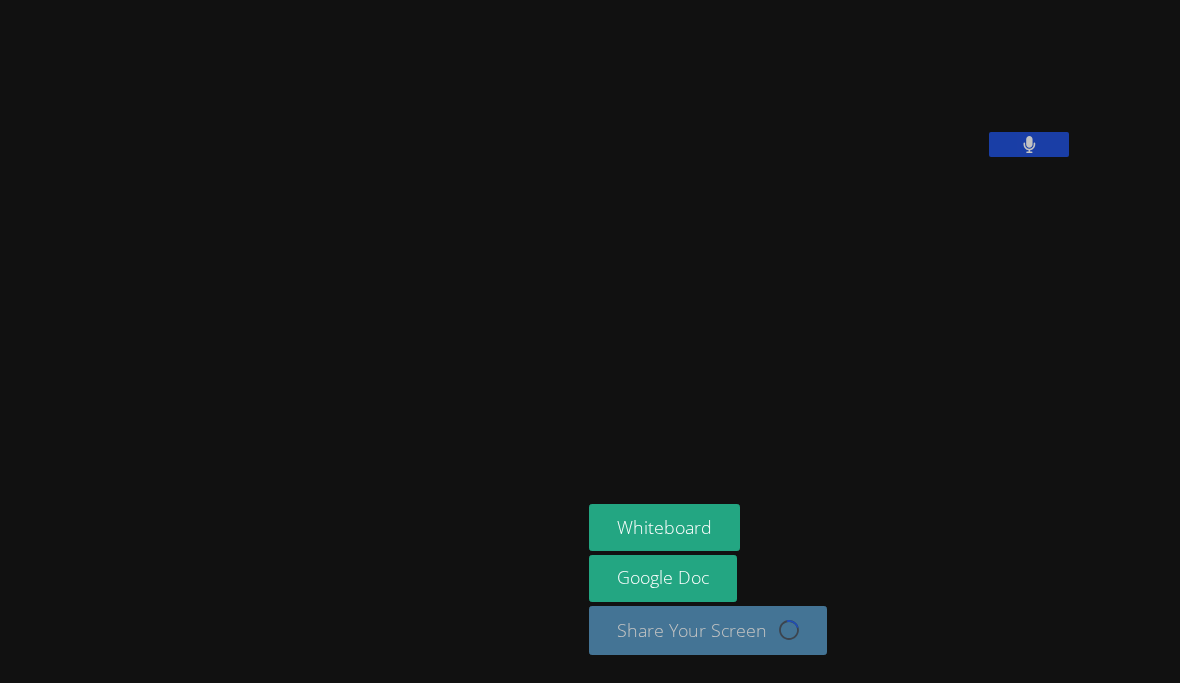click at bounding box center (739, 83) 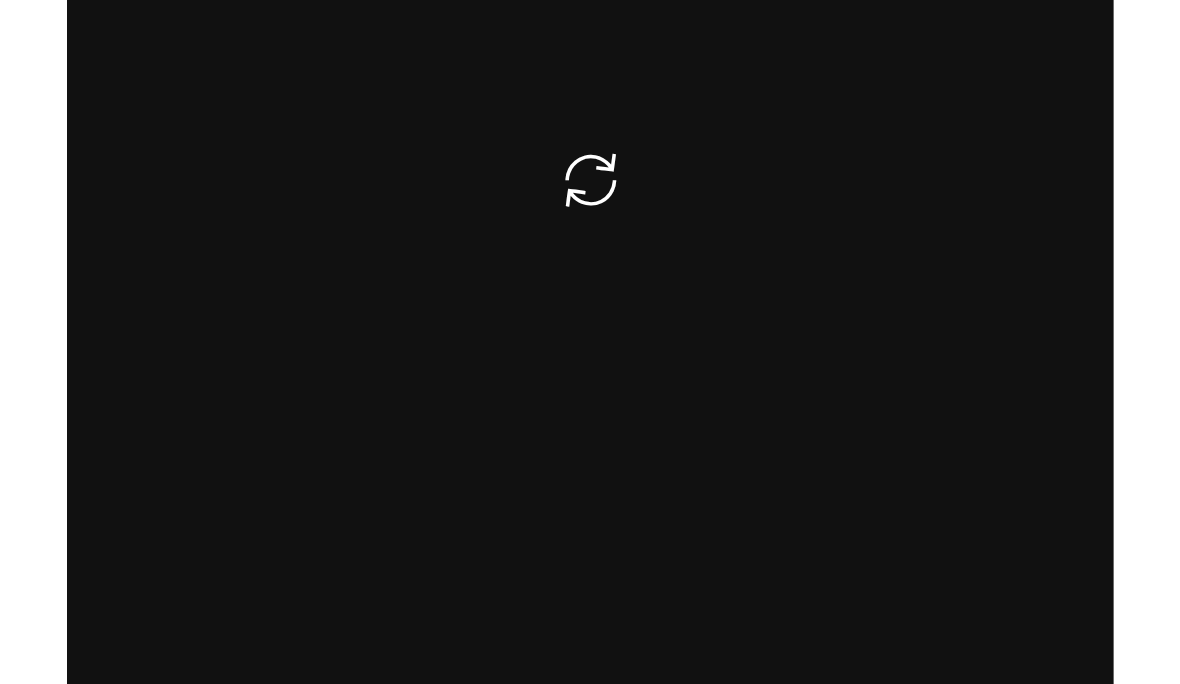 scroll, scrollTop: 0, scrollLeft: 0, axis: both 